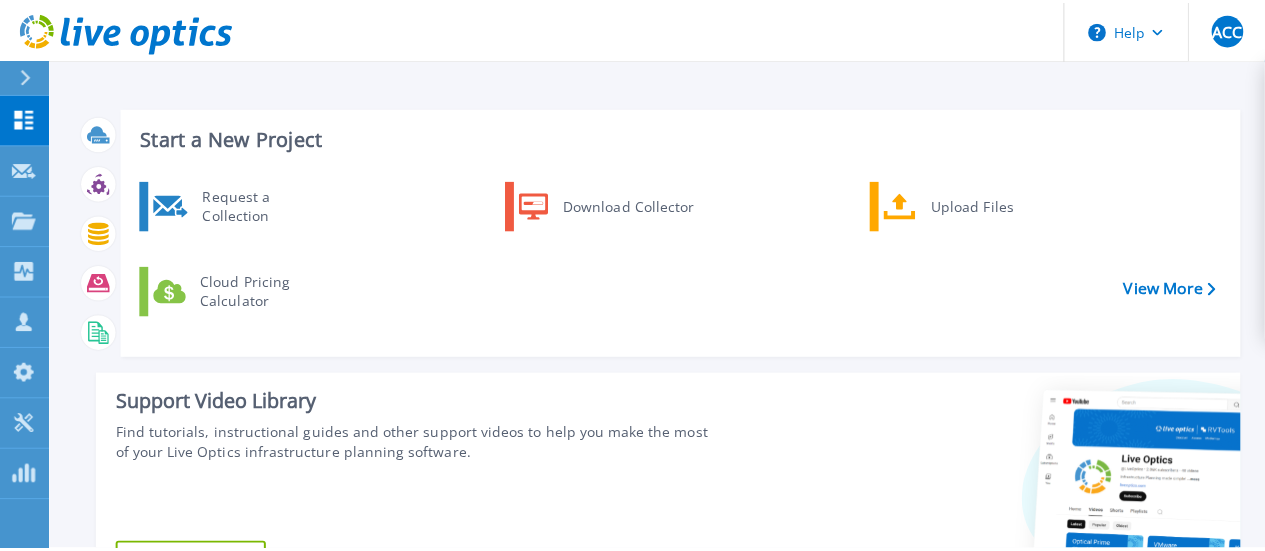 scroll, scrollTop: 0, scrollLeft: 0, axis: both 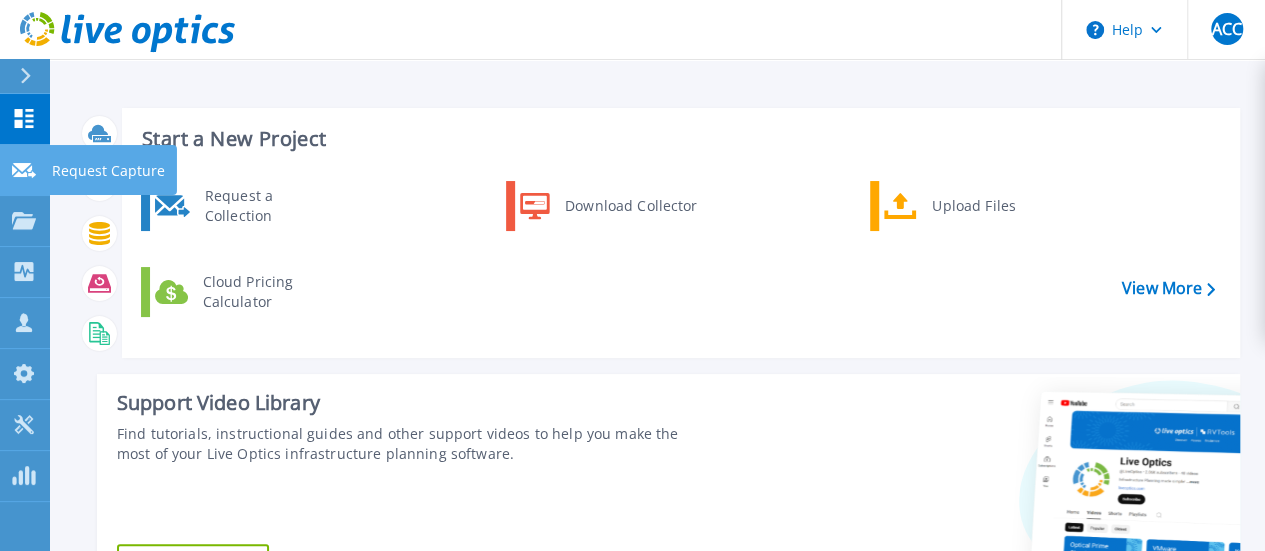 click 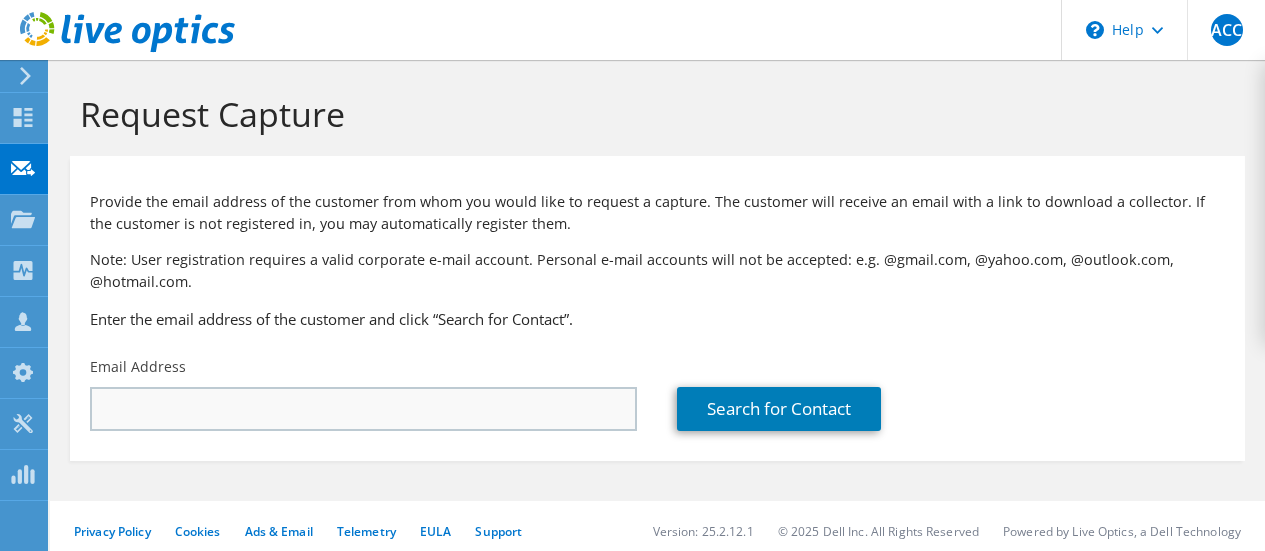 scroll, scrollTop: 0, scrollLeft: 0, axis: both 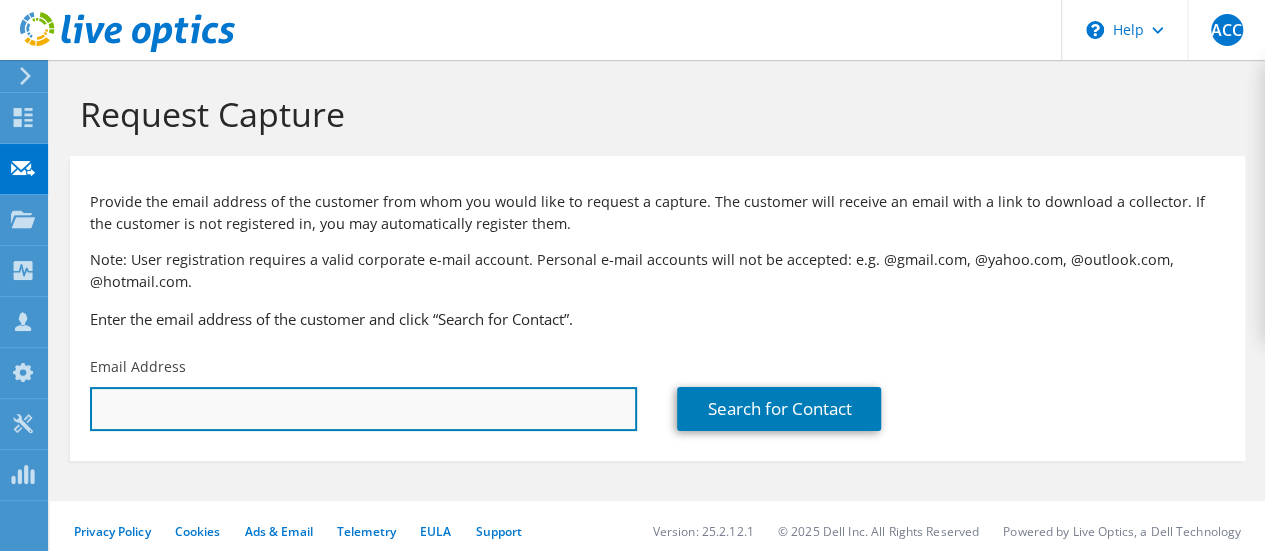 click at bounding box center [363, 409] 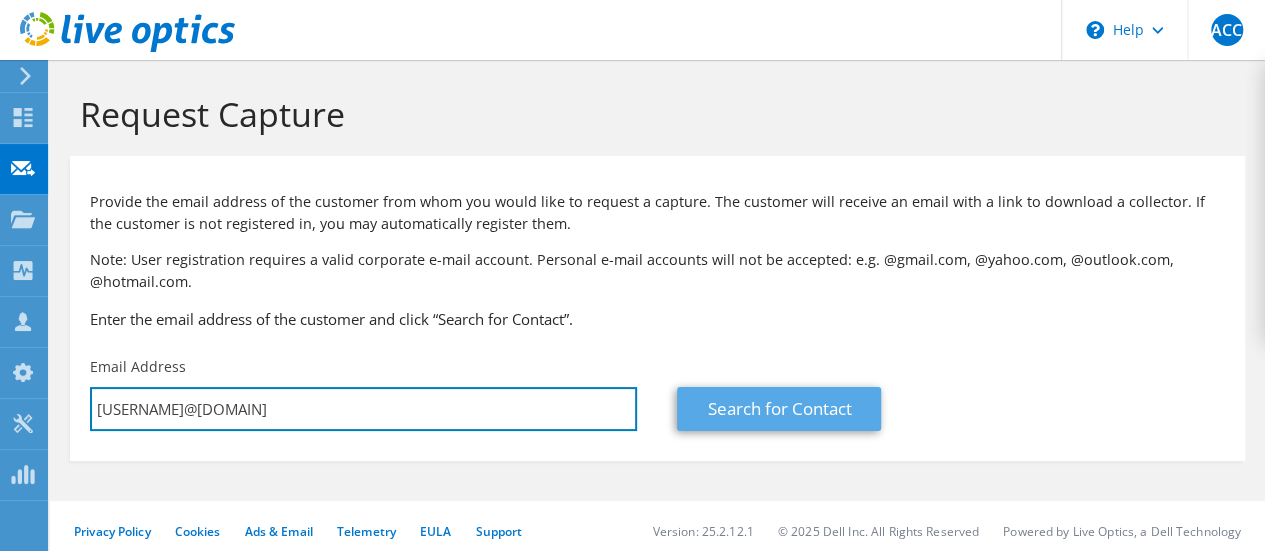 type on "brian.biletnikoff@sa14.fl.gov" 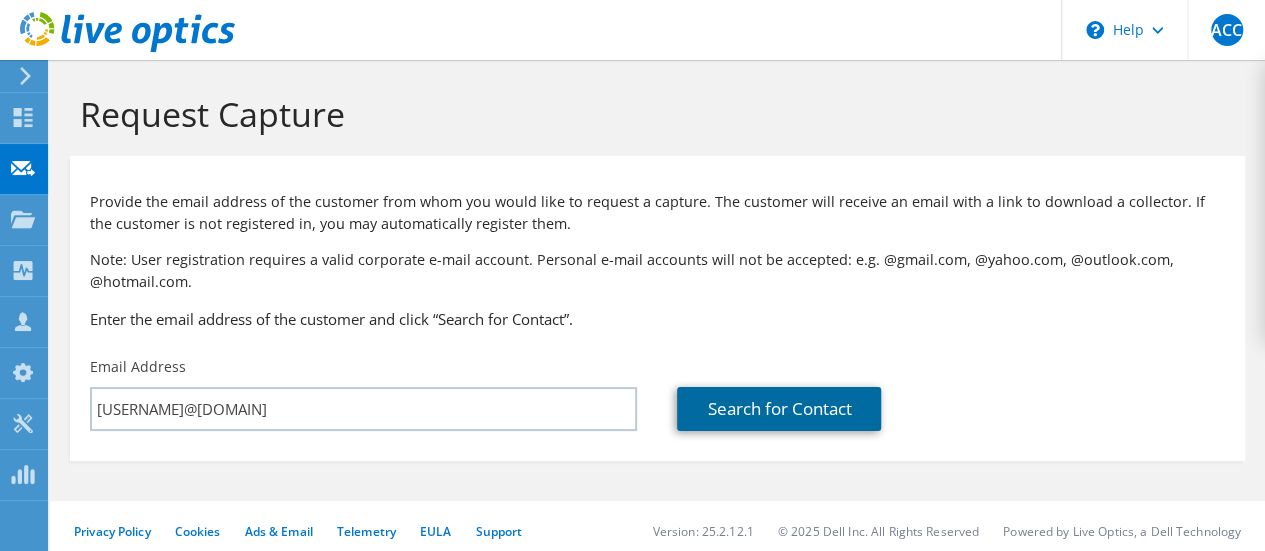 click on "Search for Contact" at bounding box center (779, 409) 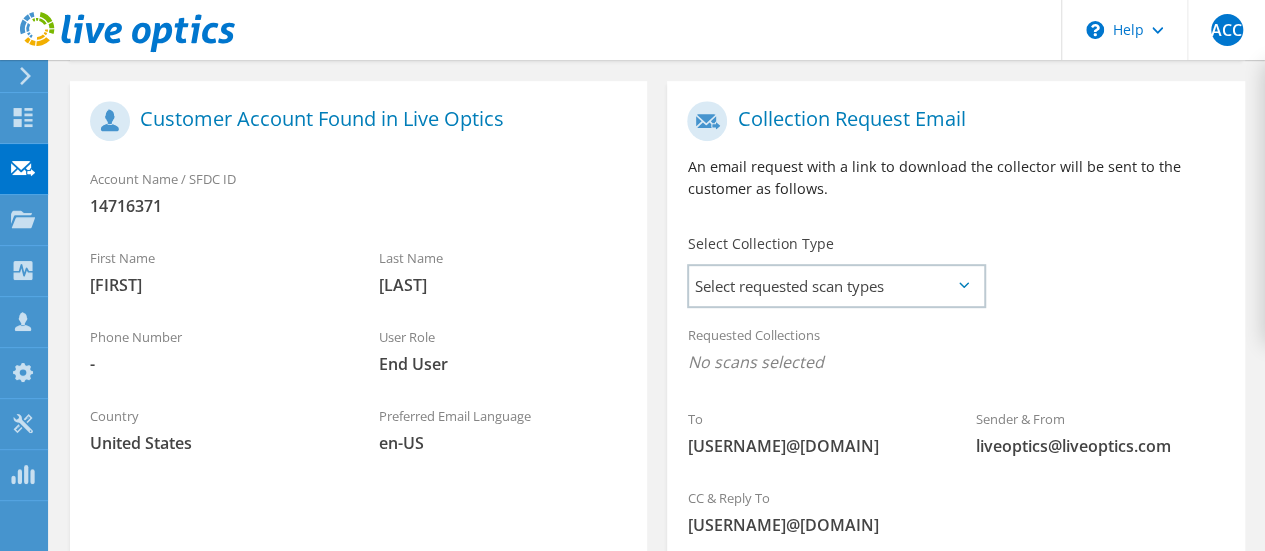 scroll, scrollTop: 600, scrollLeft: 0, axis: vertical 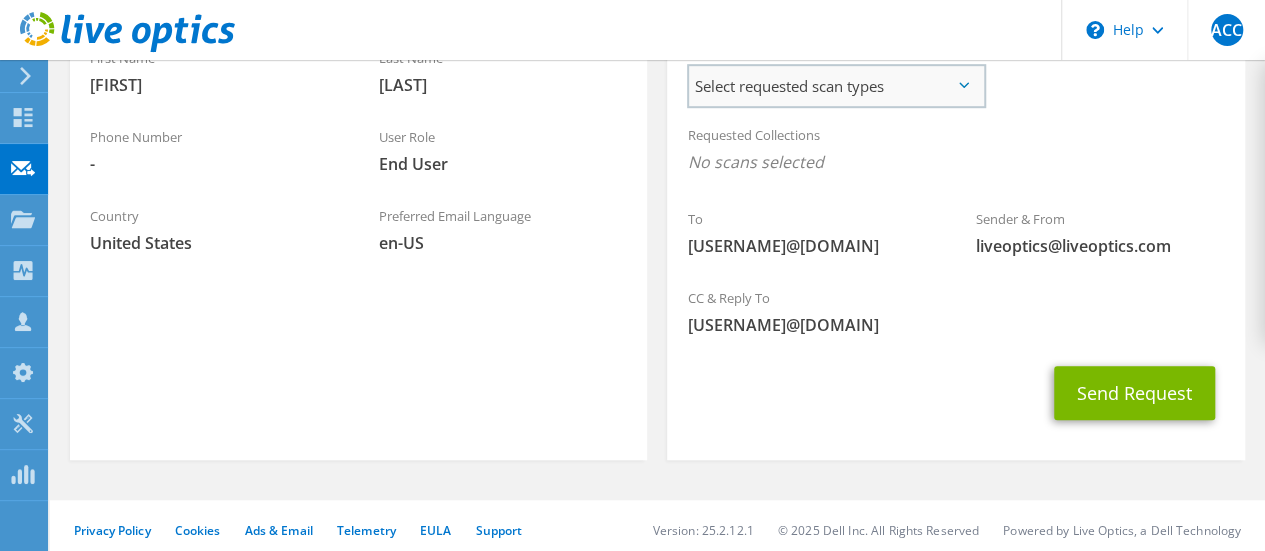 click on "Select requested scan types" at bounding box center (836, 86) 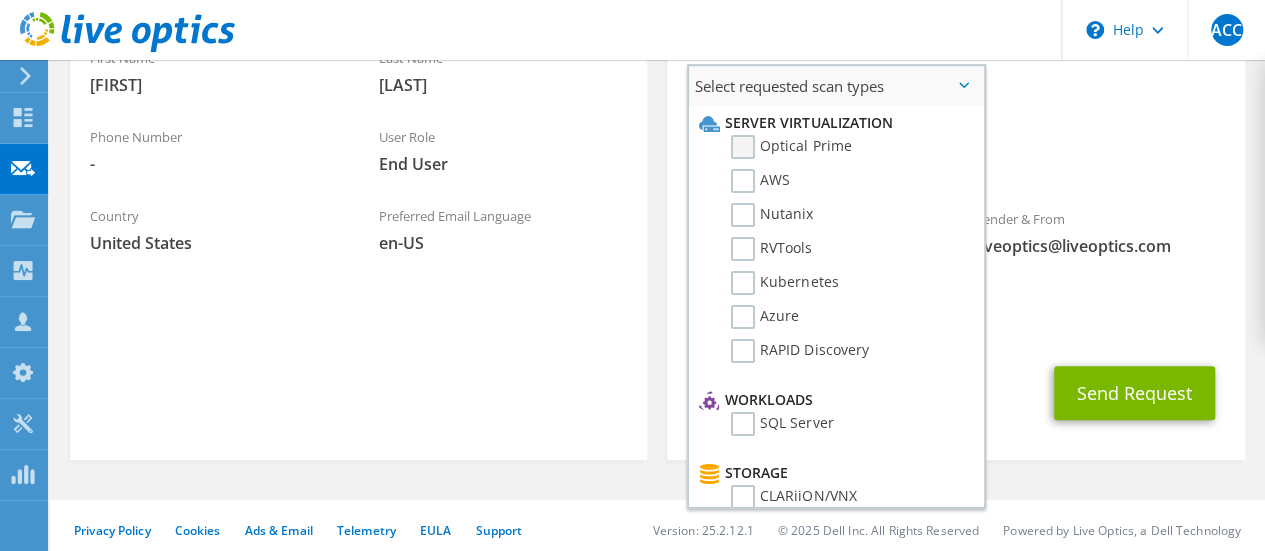 click on "Optical Prime" at bounding box center [791, 147] 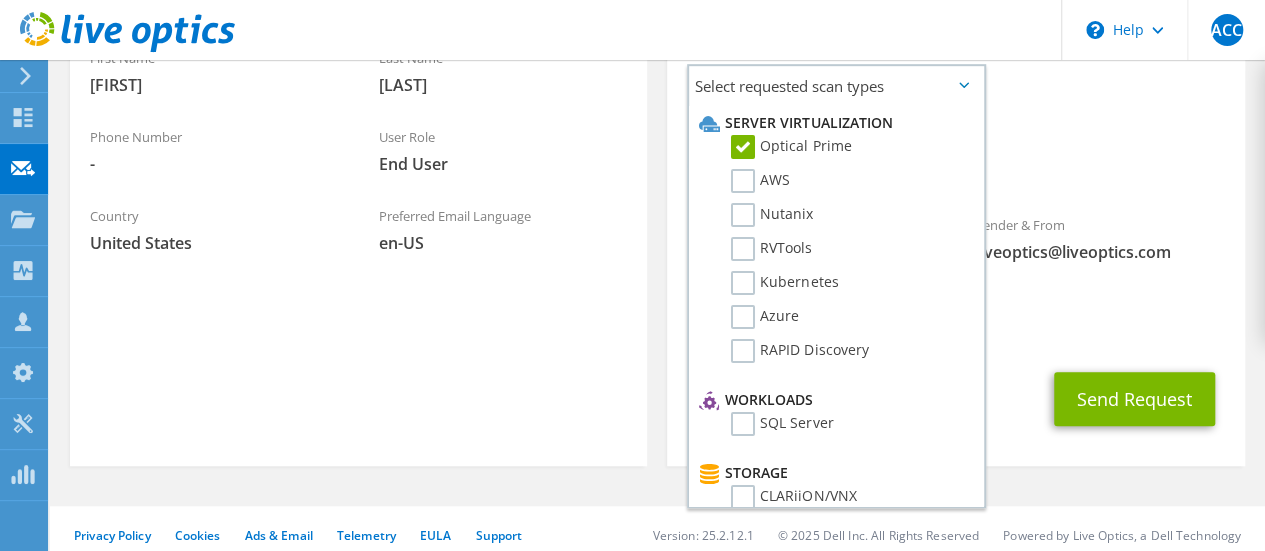 click on "Requested Collections
No scans selected
Optical Prime" at bounding box center (955, 154) 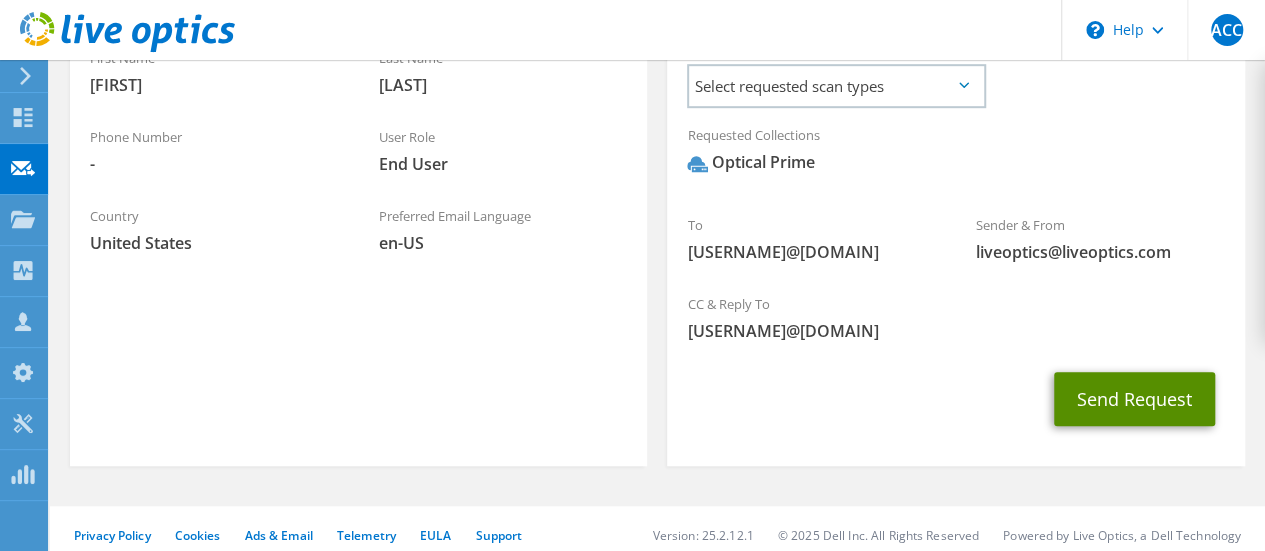 click on "Send Request" at bounding box center (1134, 399) 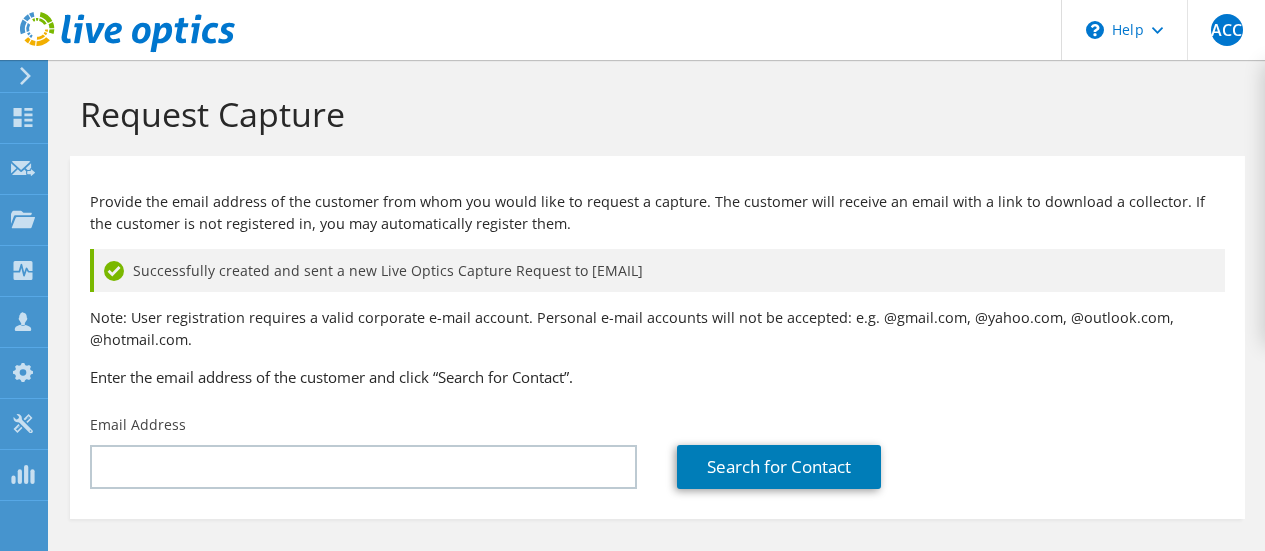 scroll, scrollTop: 0, scrollLeft: 0, axis: both 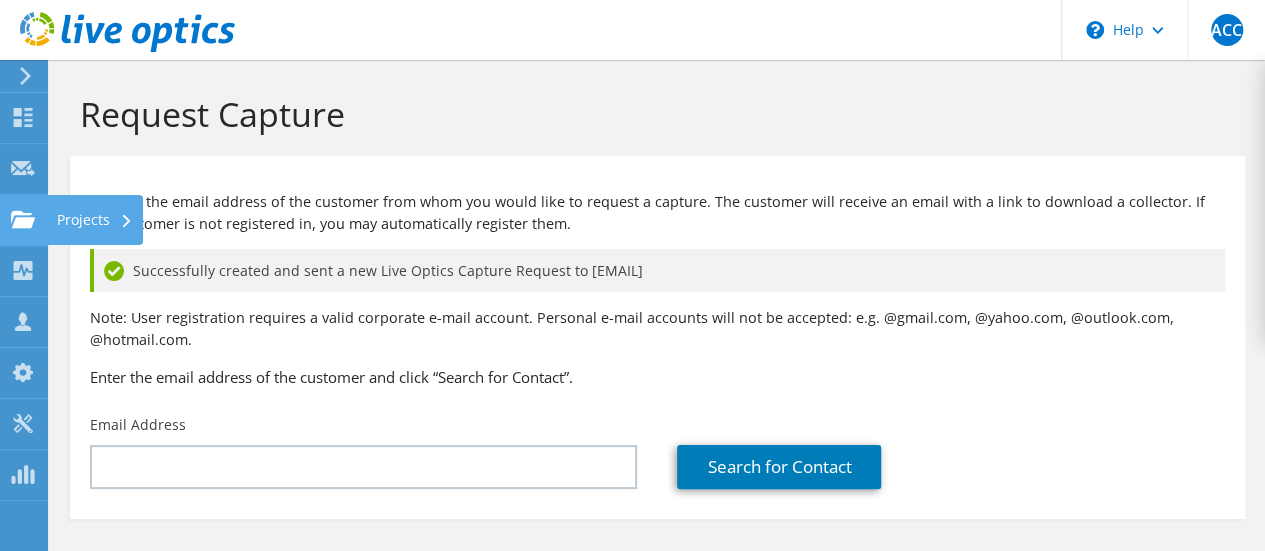 click 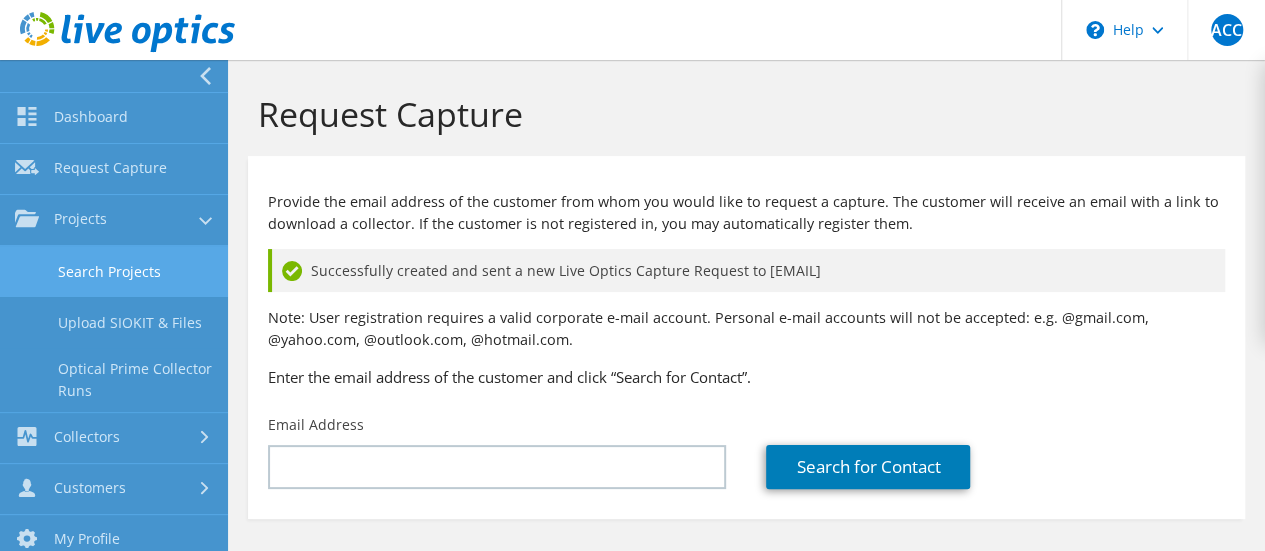 click on "Search Projects" at bounding box center (114, 271) 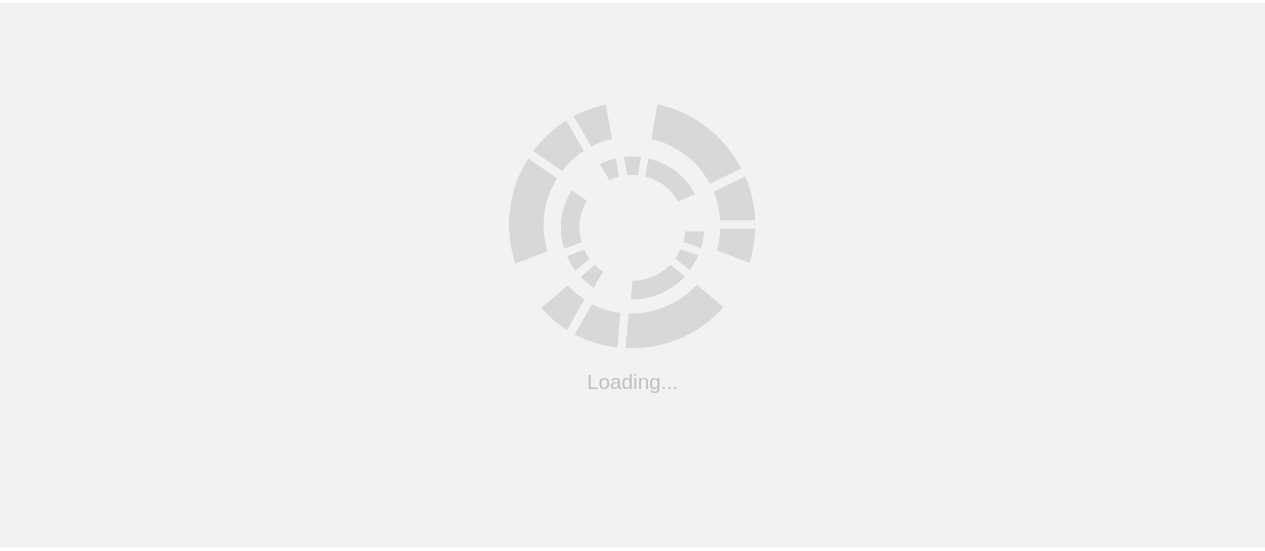 scroll, scrollTop: 0, scrollLeft: 0, axis: both 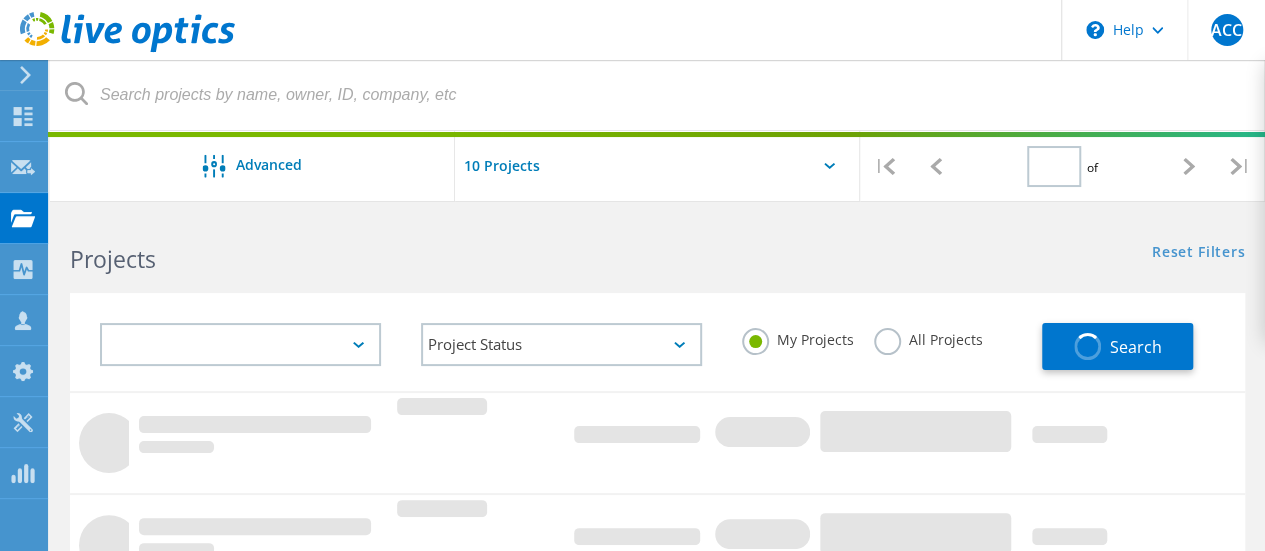 type on "1" 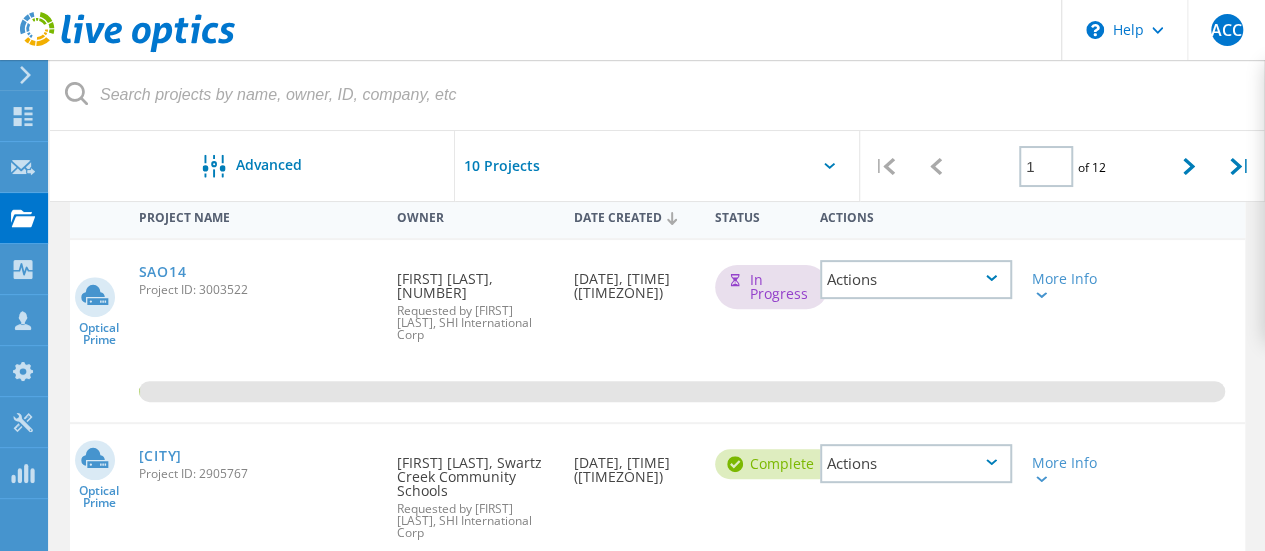 scroll, scrollTop: 200, scrollLeft: 0, axis: vertical 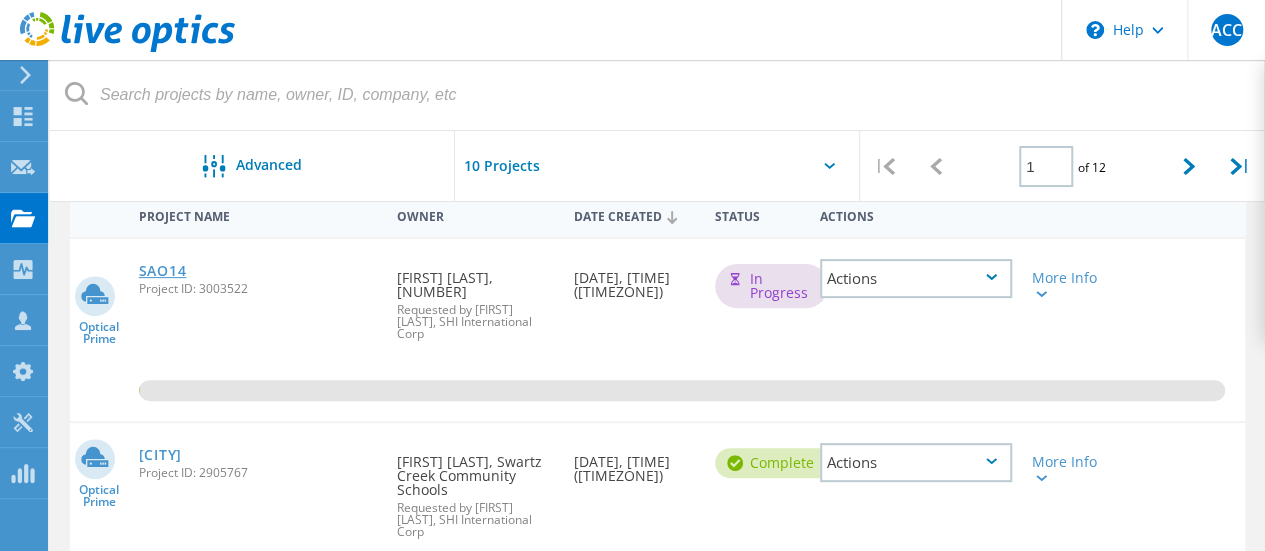 click on "SAO14" 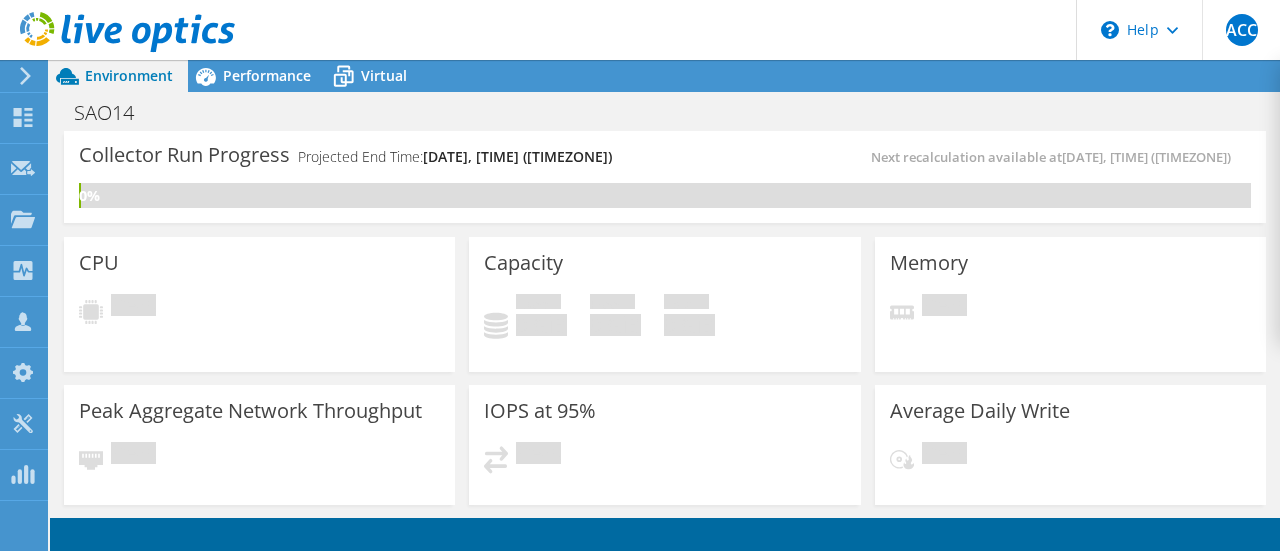 scroll, scrollTop: 0, scrollLeft: 0, axis: both 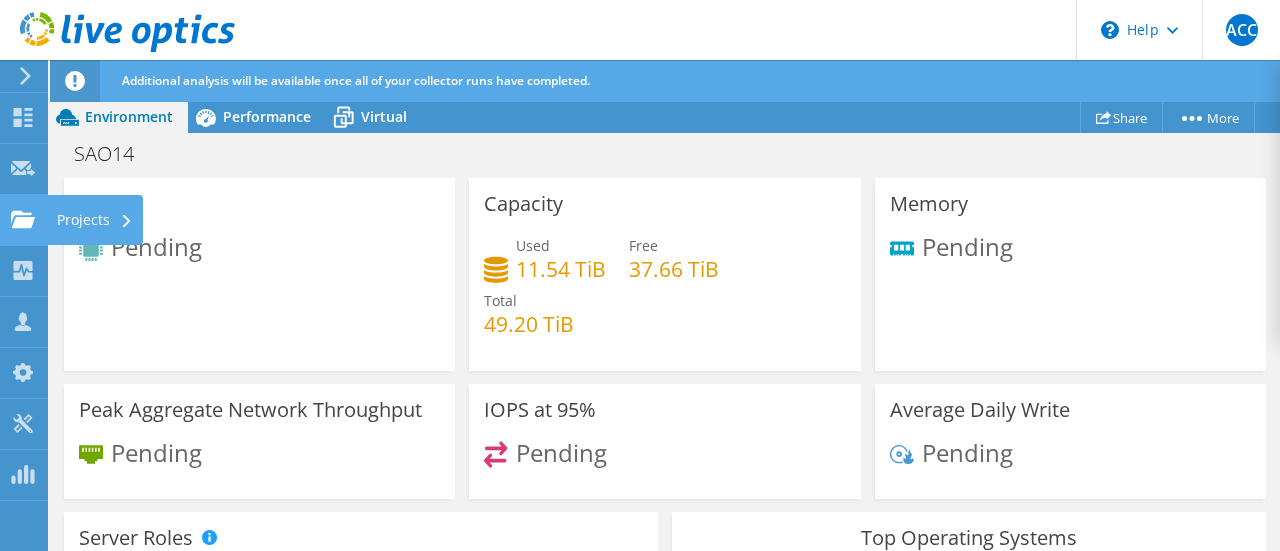 click on "Projects" at bounding box center (-66, 220) 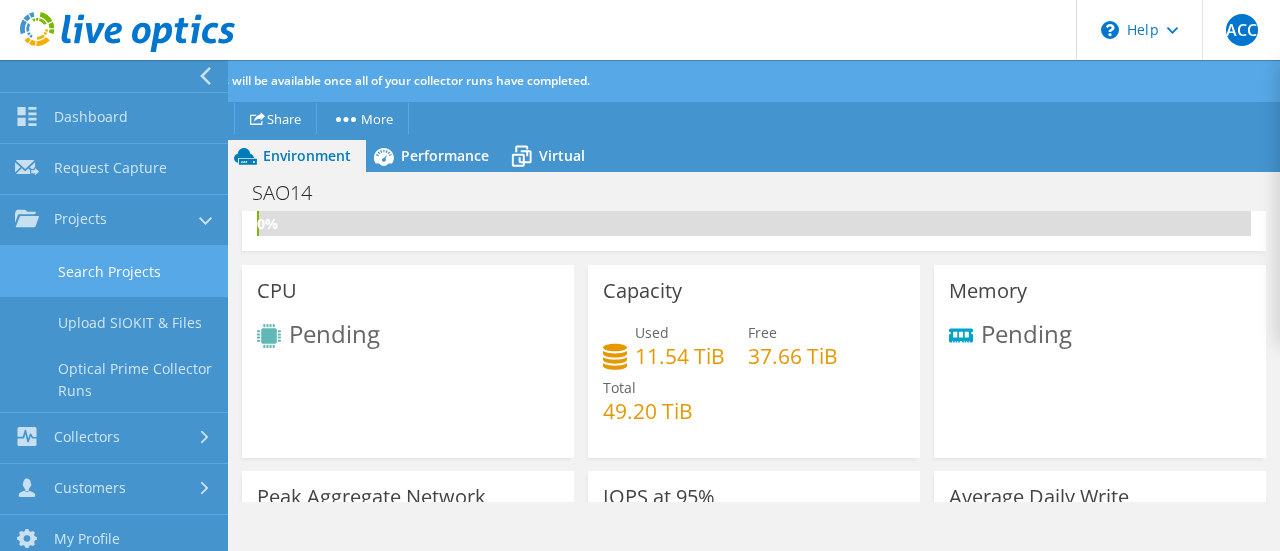 click on "Search Projects" at bounding box center (114, 271) 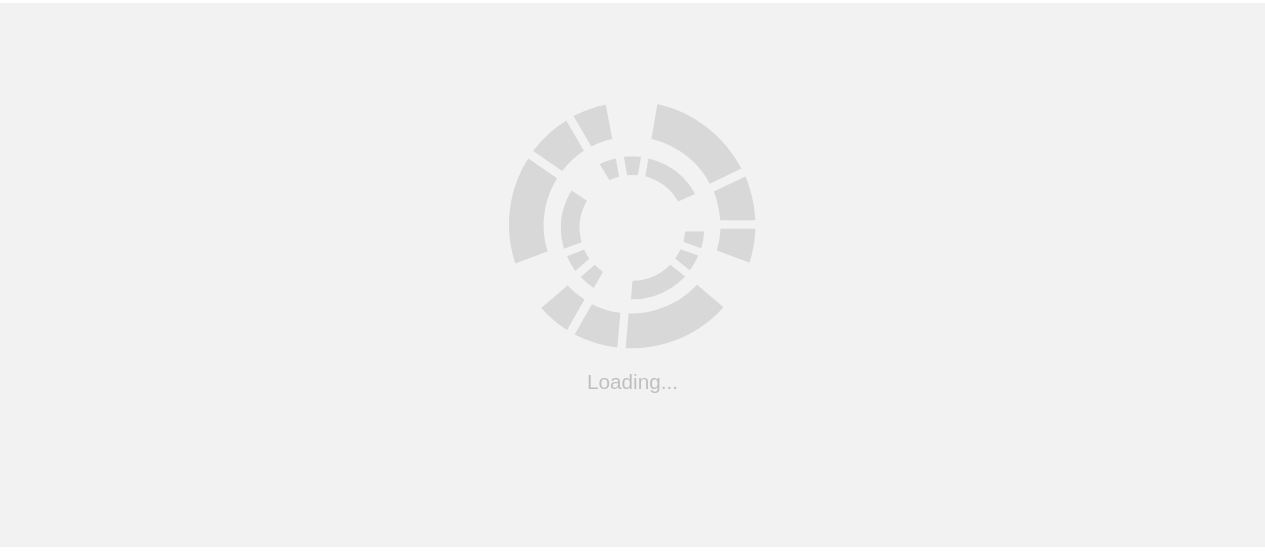 scroll, scrollTop: 0, scrollLeft: 0, axis: both 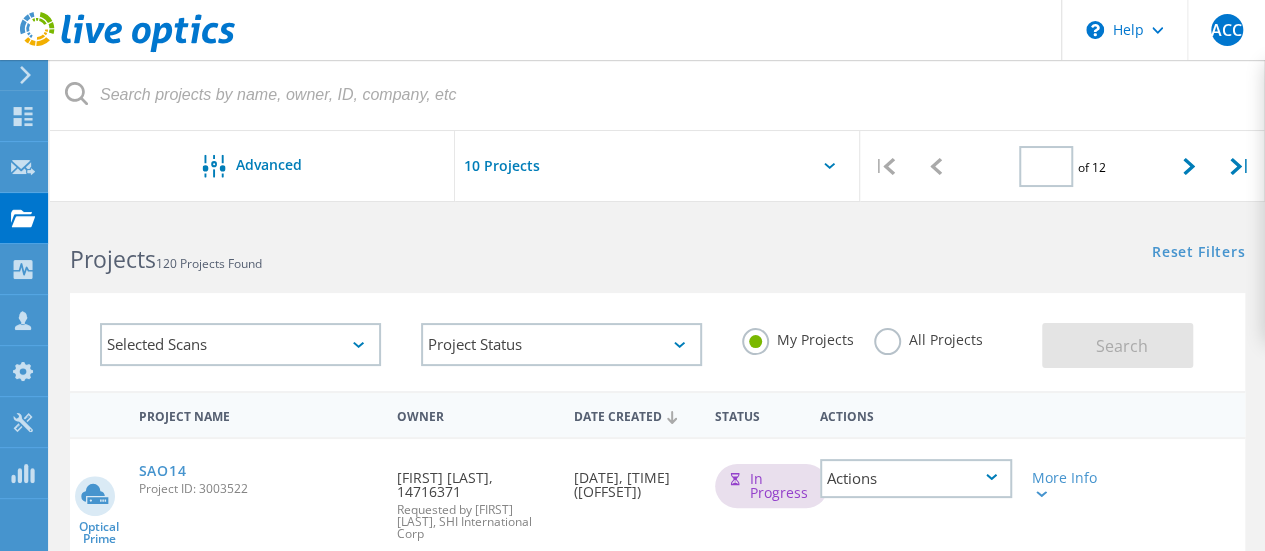 type on "1" 